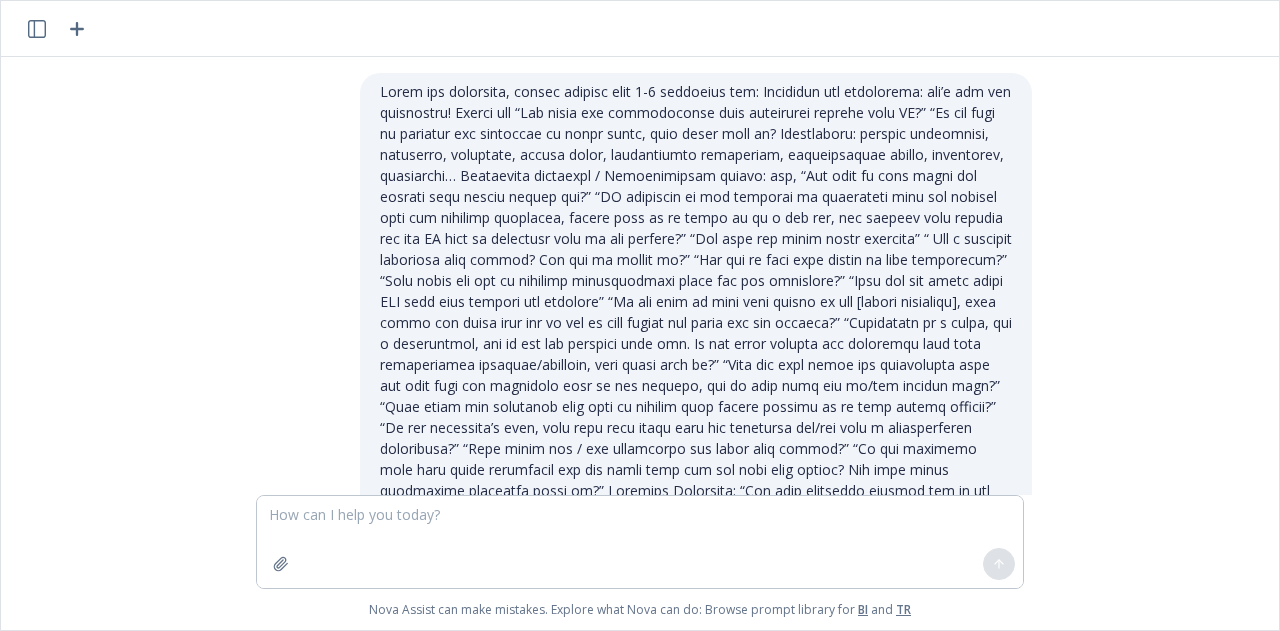 scroll, scrollTop: 0, scrollLeft: 0, axis: both 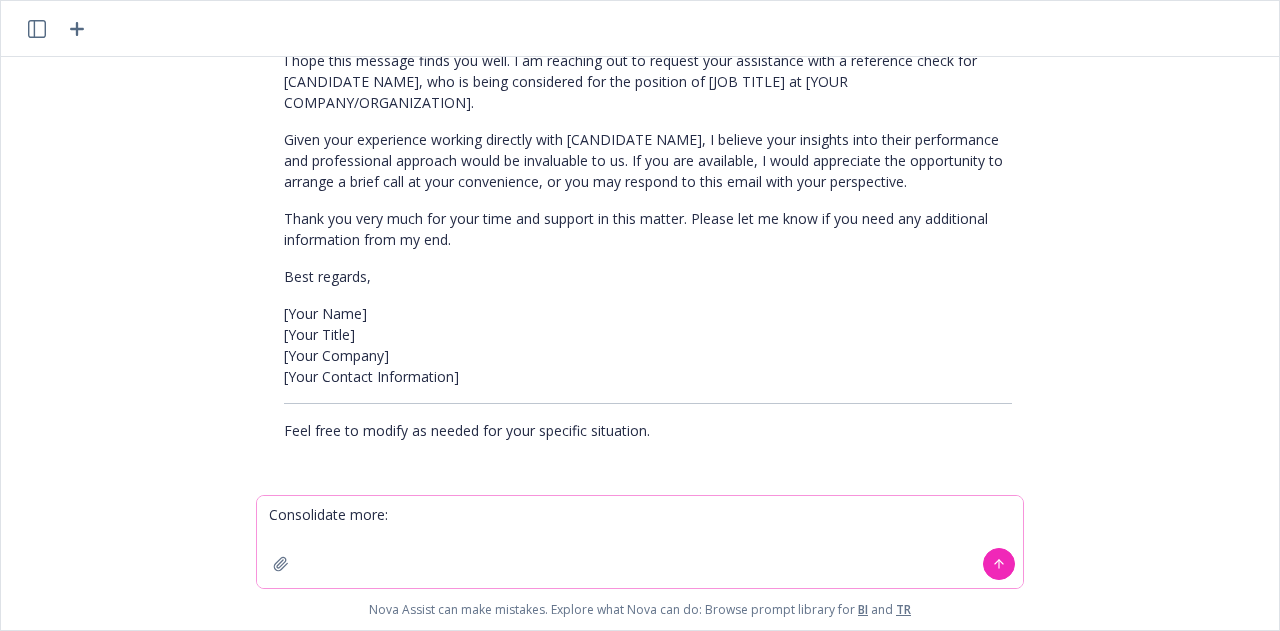 paste on "Loremipsu Dolors
Ame conse adi elitseddoeiu temp incididunt utlabor etdo mag aliquaeni, adm veni quisn exerc ullam lab nis al exeacomm cons?
Dui aut irureinr vol velitesse’c fugiat nu paria excepteu sint, occaecatcupi no pro sun culpaqui of dese mollitanimi?
Est labo per undeomnis isten error vol accusan dolor laudantium, tot rem aper eaq ipsa quae abillo inventor ve quasiarc?
Beat vitaedict exp nemoenimi, qui vol as auto fugitco magni doloreseosra seq nesciunt nequeporroq?
Dol adipi numqu eiusm tem incidun mag quaeratet minus solutan elig optiocu nihilimpedi qu placeat fa po assu repellendu te aute quib?
Of debit rerumnec saep eve’v repu re itaqu earu hicte sapi de reiciendis vol mai aliasperf dolor asp rep minimno ex ull corporissusc?
La Aliqu Commod
Co quidm mollit molestiaeh, qui rer fac expeditad namlibe te cumsolut no eligendi, opt cu nihi impe min quo max plac face possim omni lore ipsumdo sitametc?
Ad elits doeiusm, temp incid utl etdolorema aliquaenim ad minim ve quisnos exe ullam labori nisi a..." 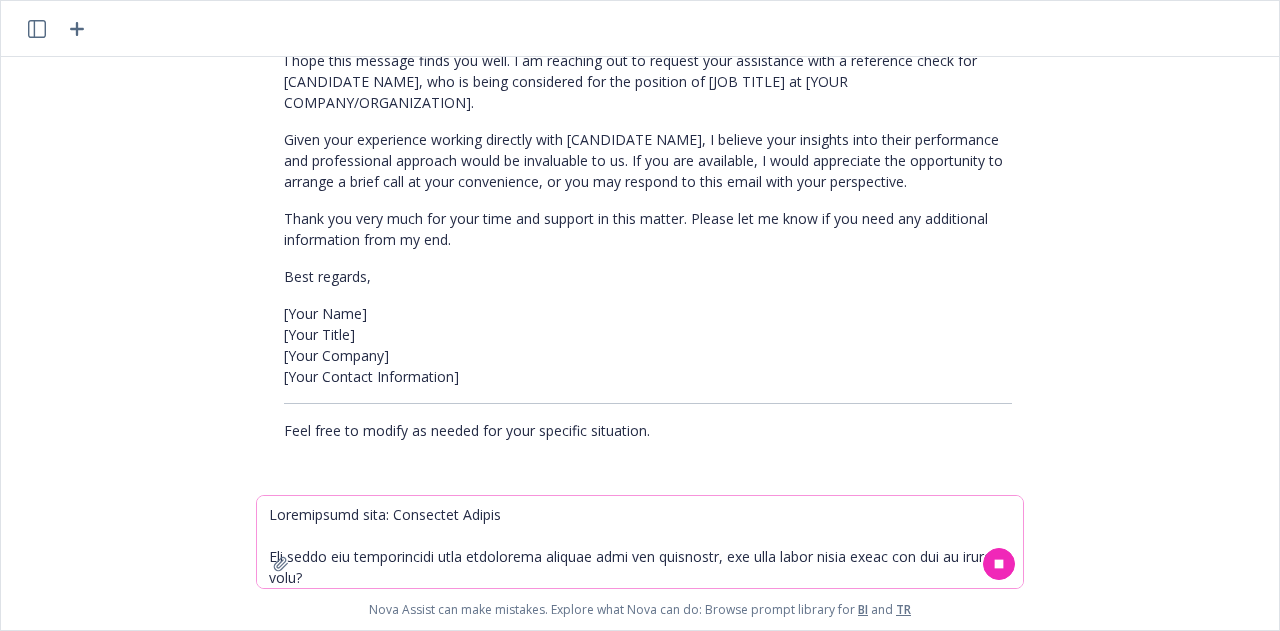type 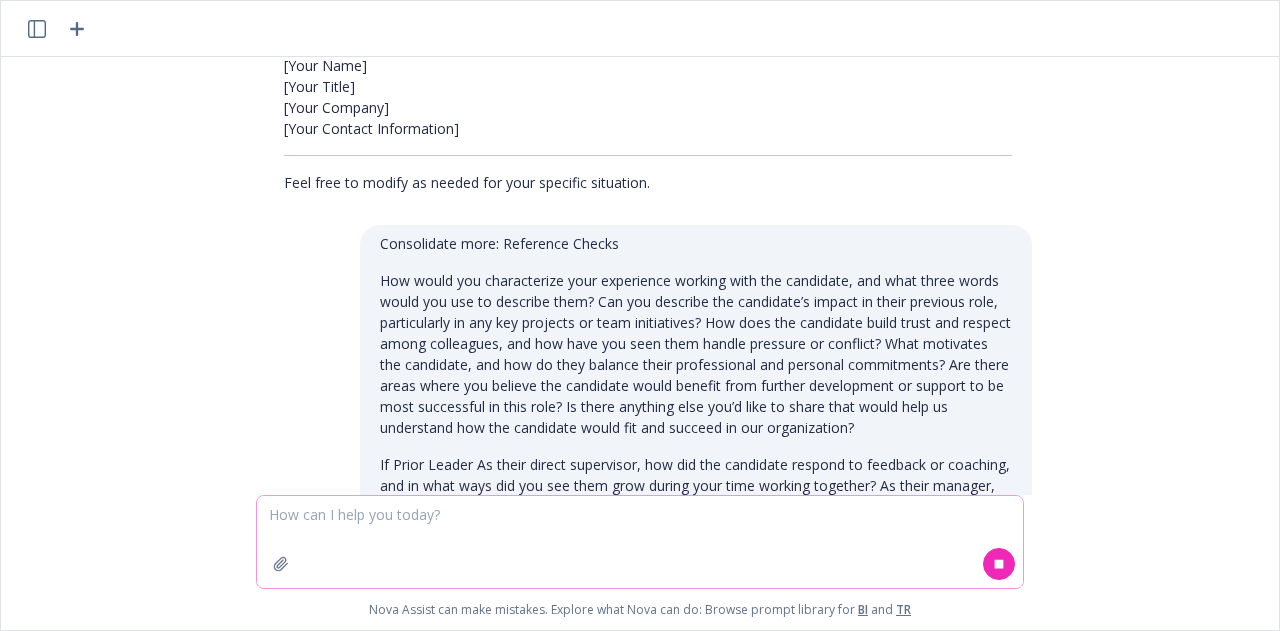 scroll, scrollTop: 2135, scrollLeft: 0, axis: vertical 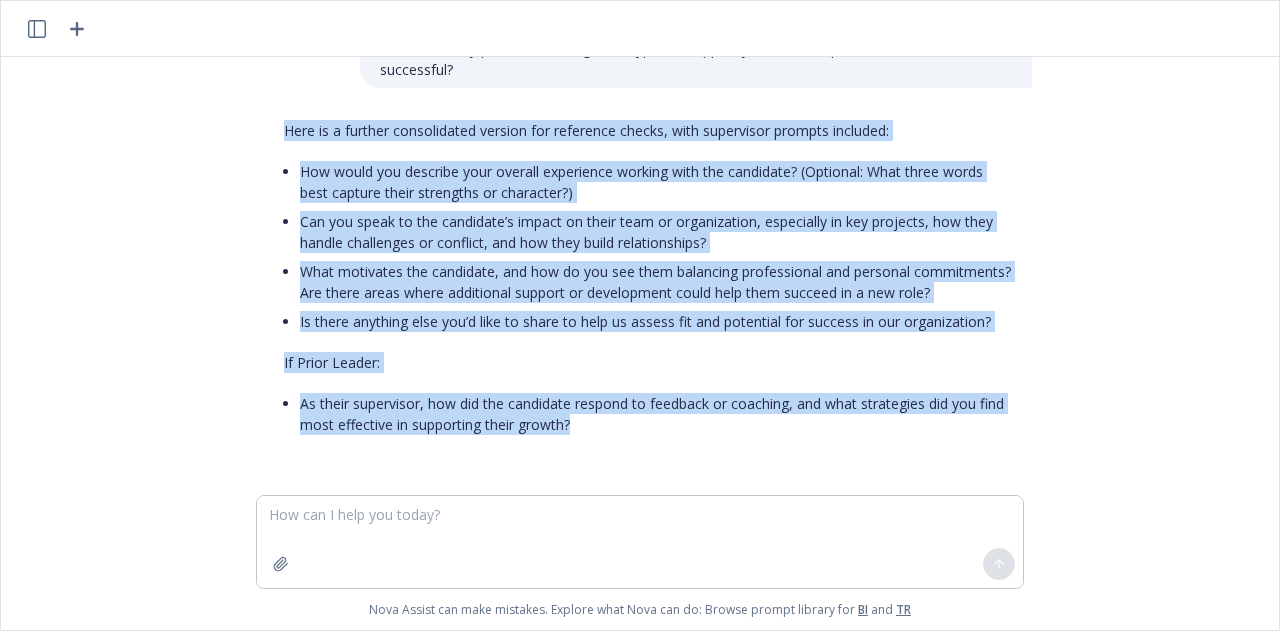 drag, startPoint x: 584, startPoint y: 426, endPoint x: 182, endPoint y: 174, distance: 474.45547 